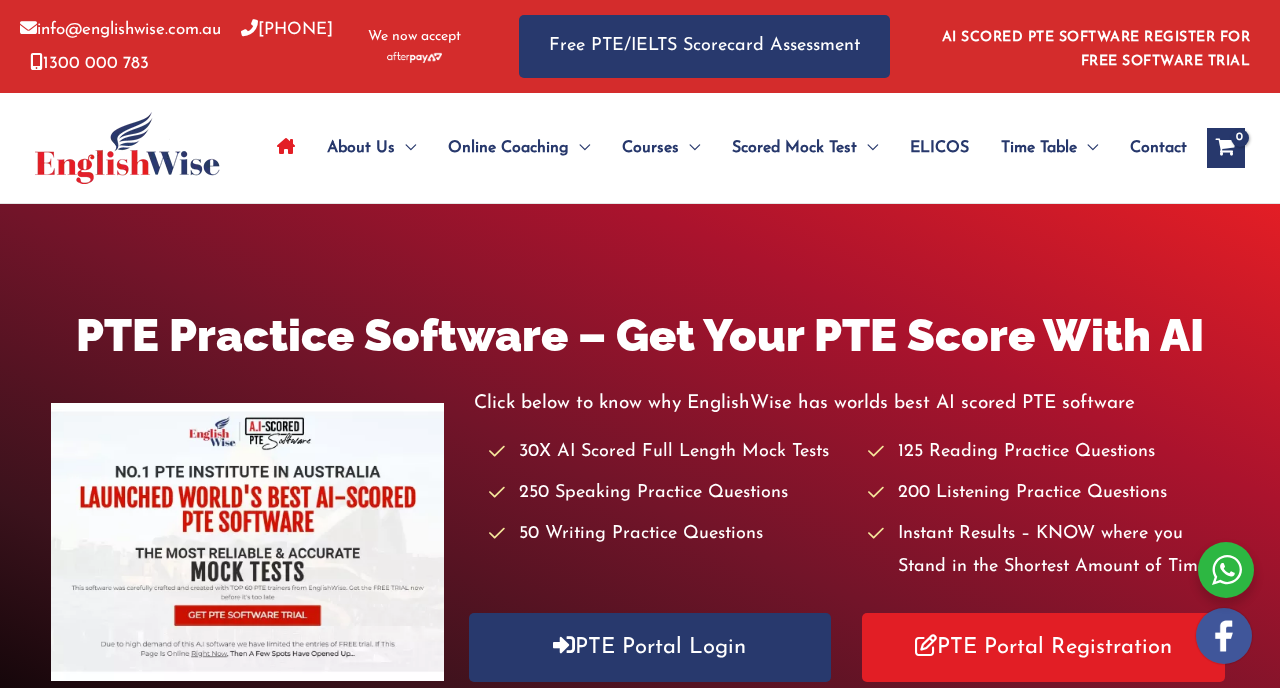 scroll, scrollTop: 0, scrollLeft: 0, axis: both 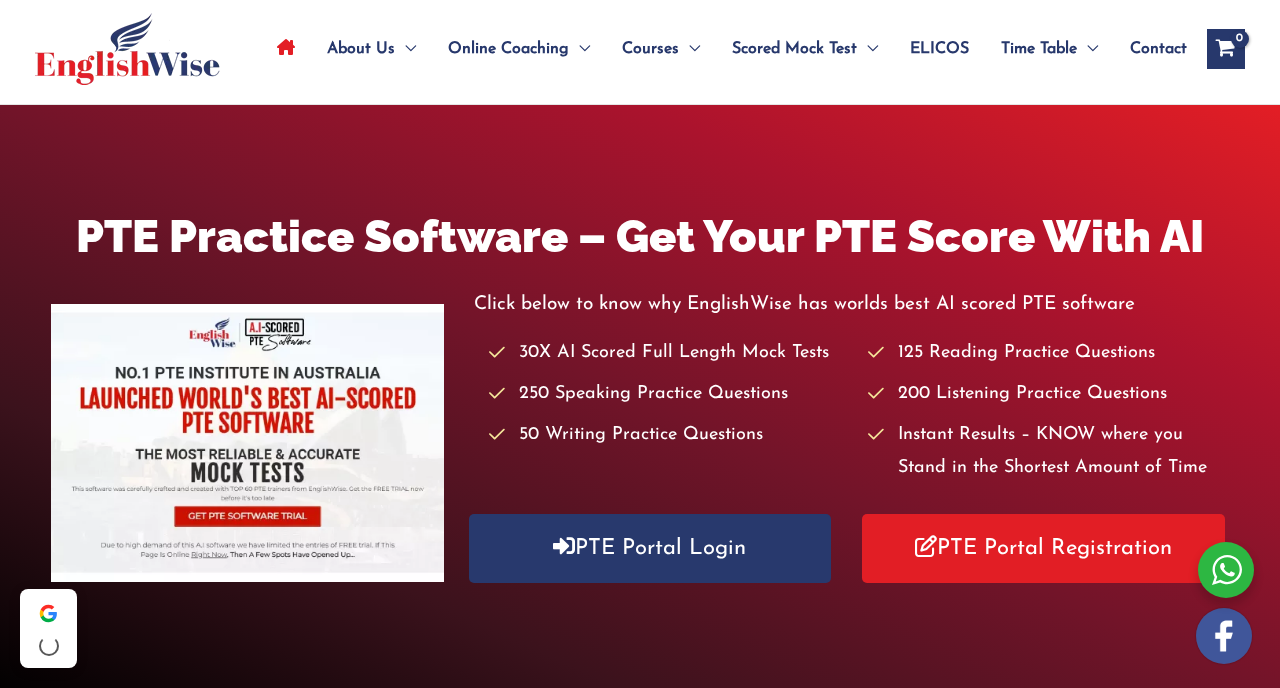 click at bounding box center (247, 443) 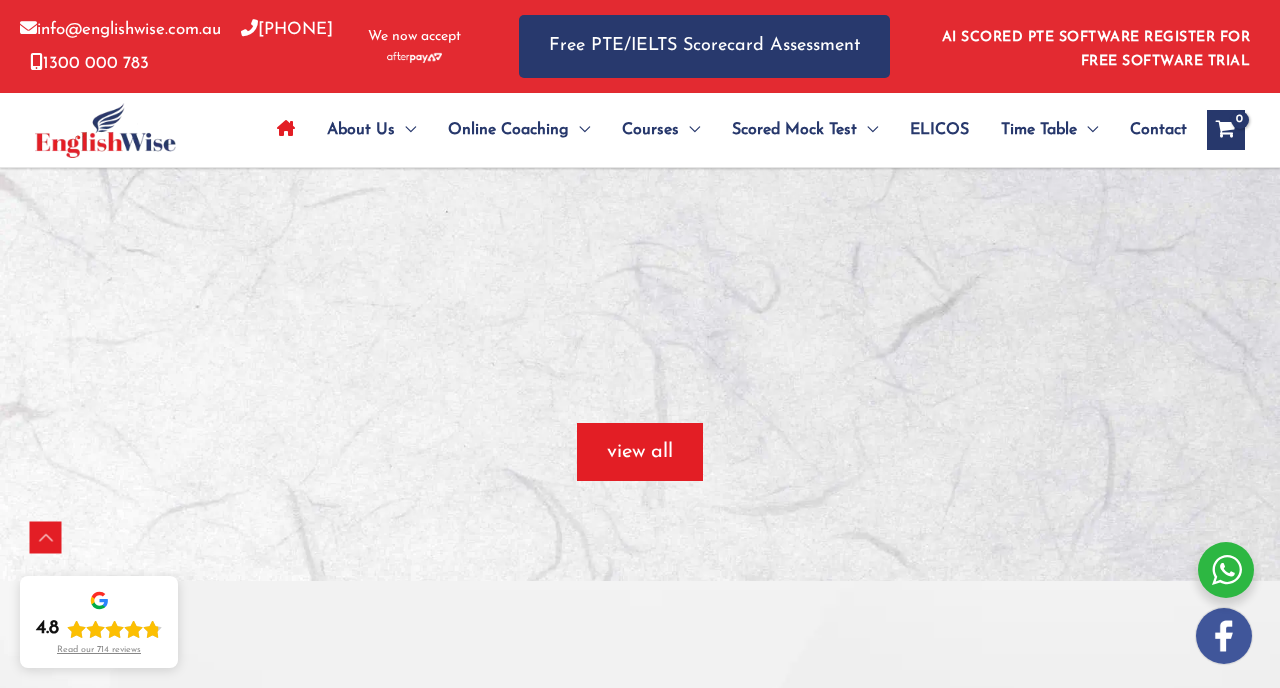 scroll, scrollTop: 1675, scrollLeft: 0, axis: vertical 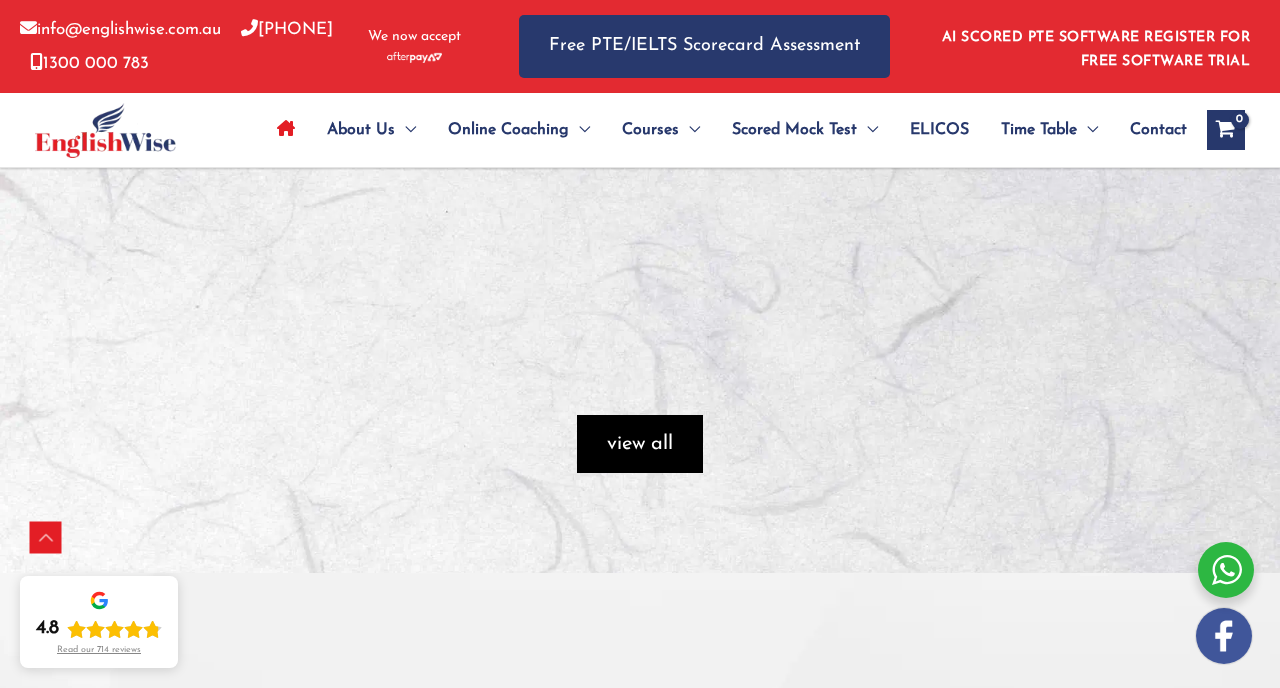 click on "view all" at bounding box center (640, 444) 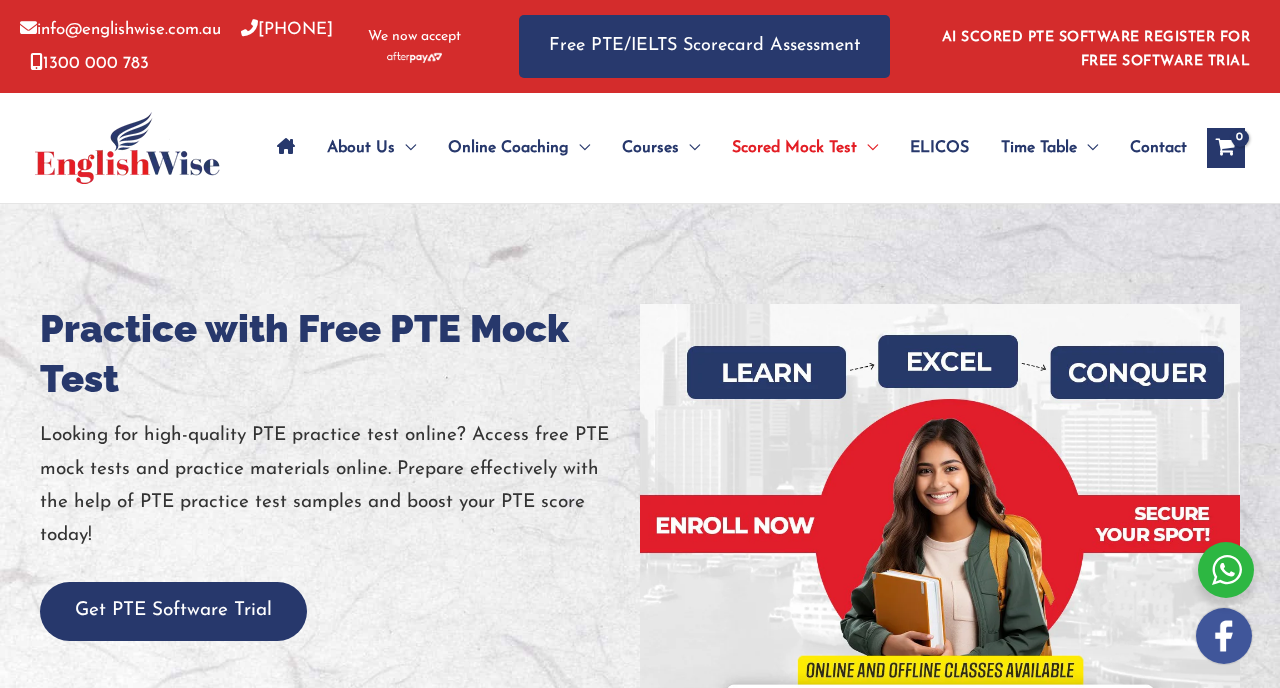 scroll, scrollTop: 0, scrollLeft: 0, axis: both 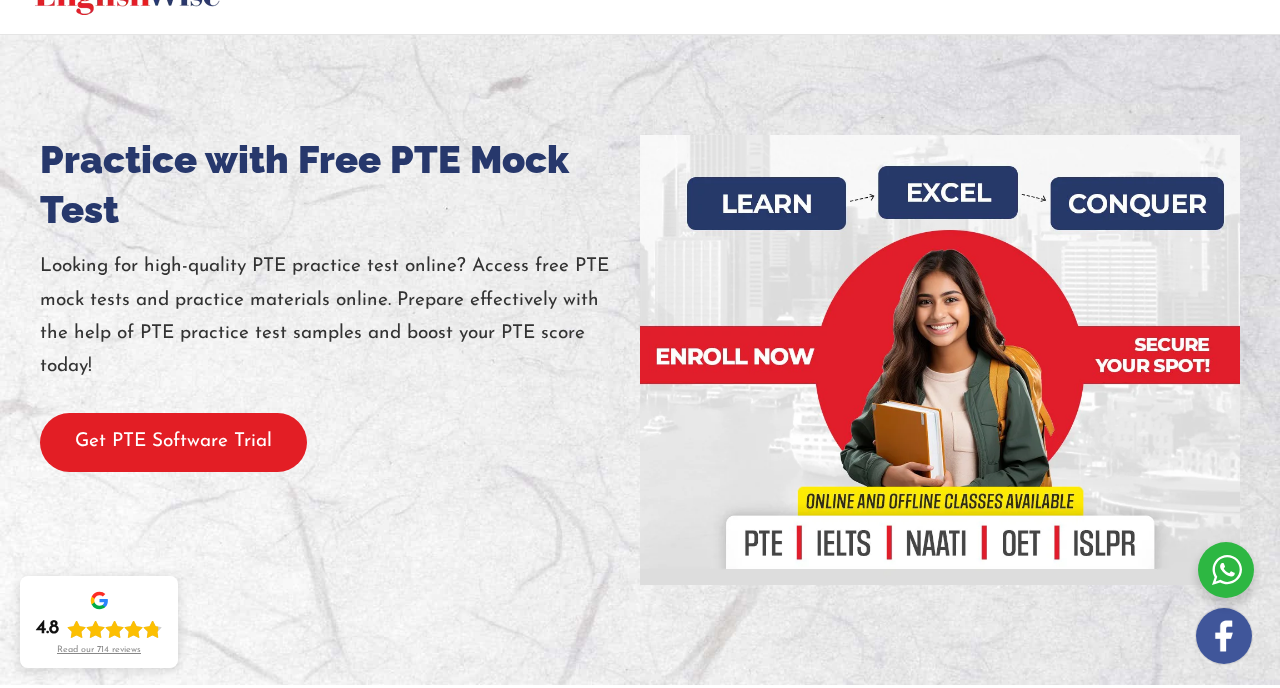 click on "Get PTE Software Trial" at bounding box center (173, 442) 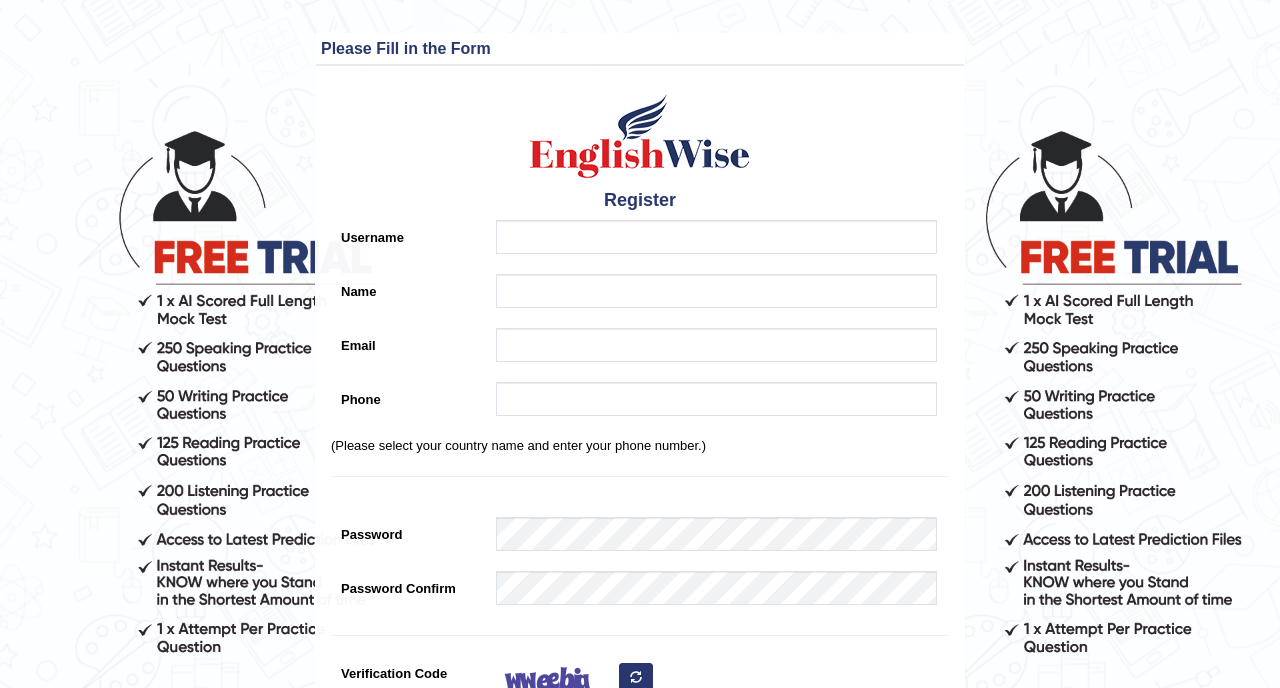 scroll, scrollTop: 0, scrollLeft: 0, axis: both 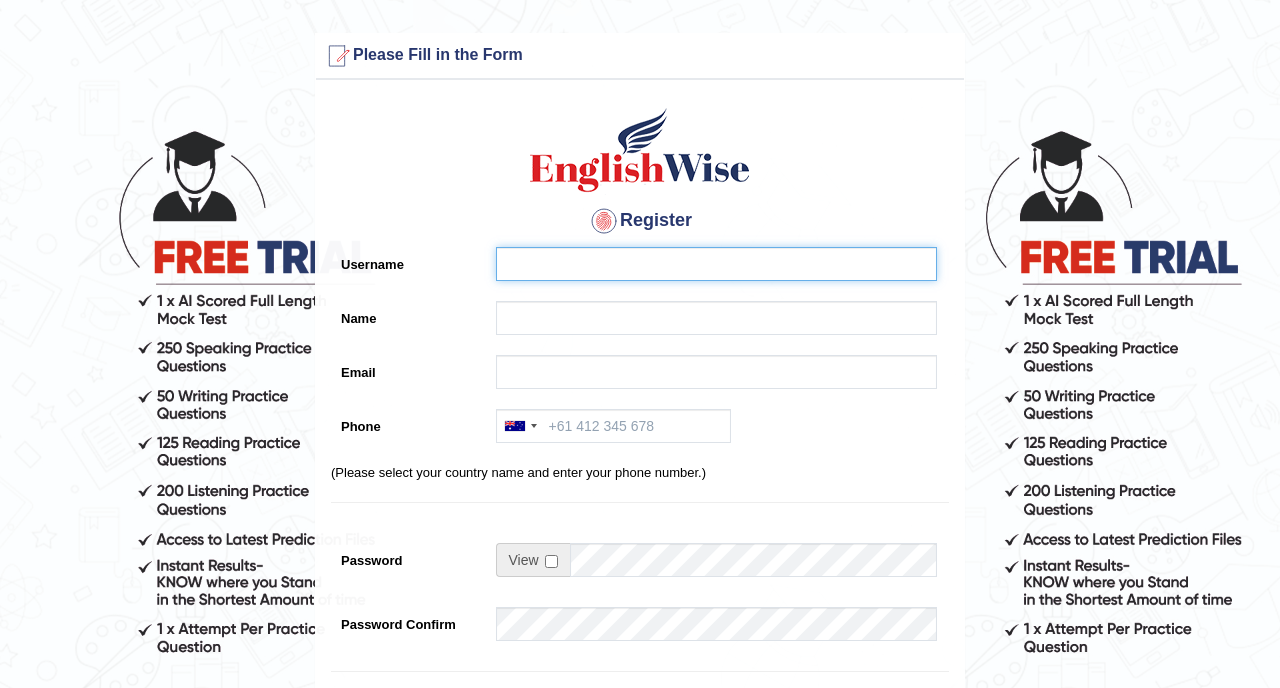 click on "Username" at bounding box center [716, 264] 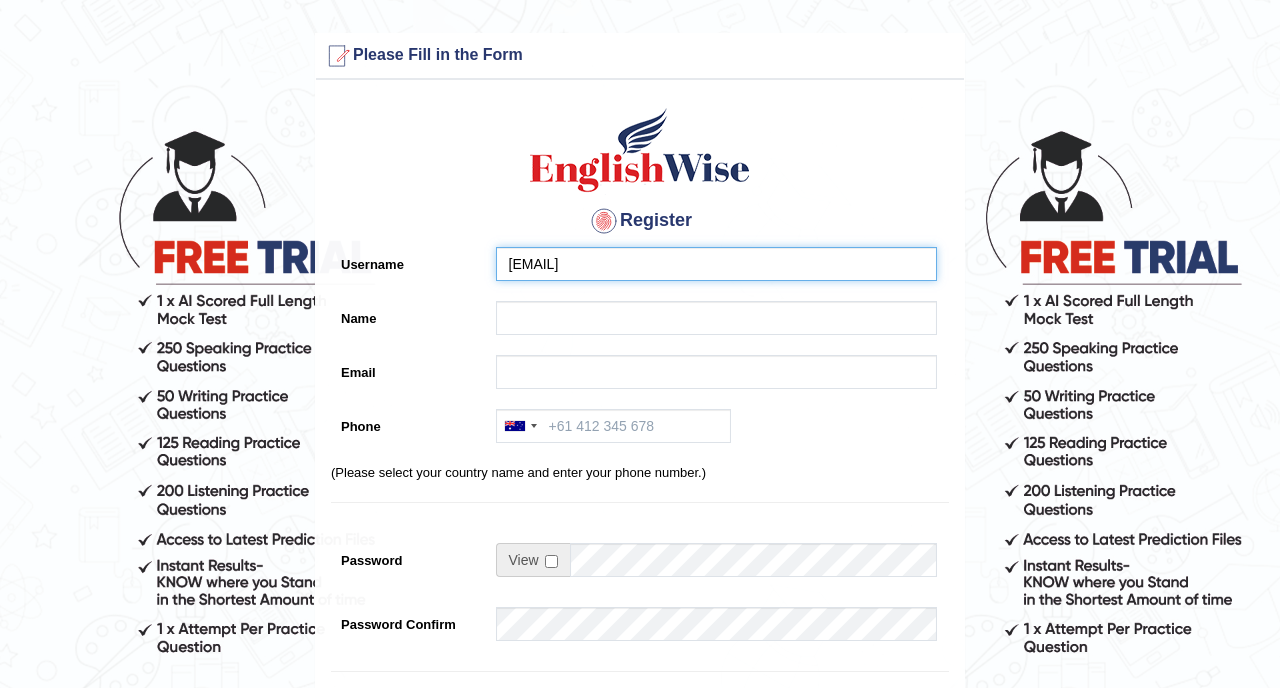 type on "[EMAIL]" 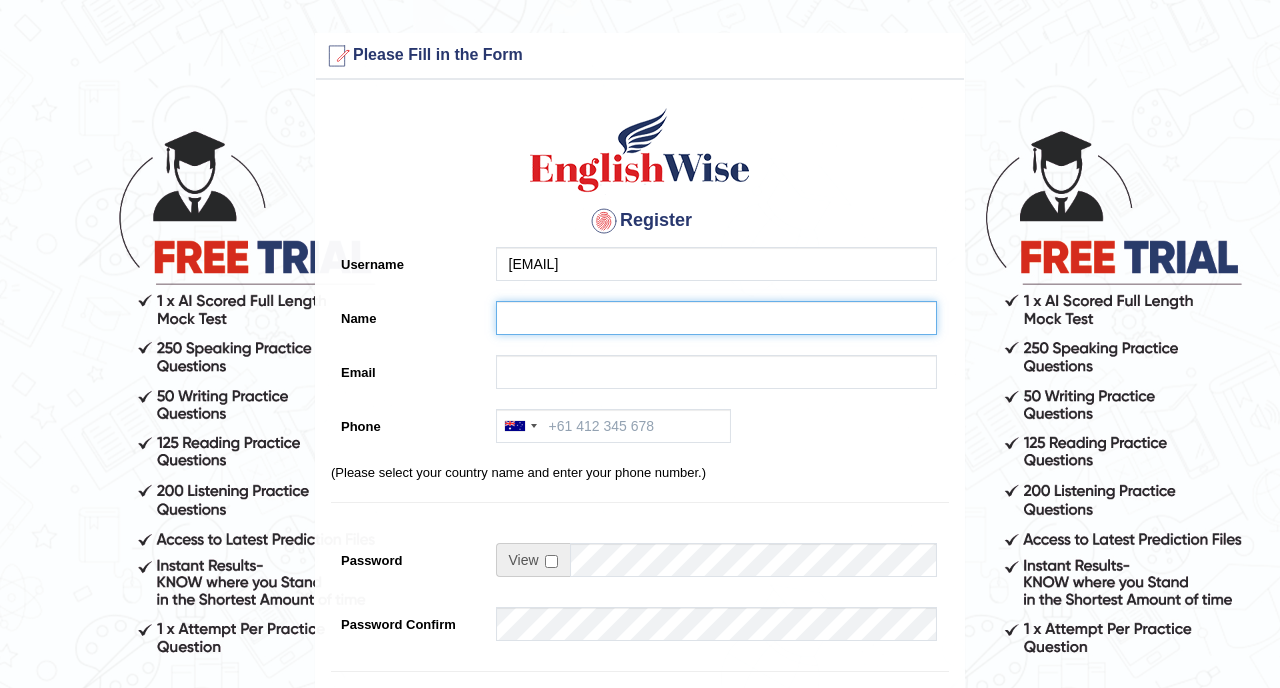 click on "Name" at bounding box center [716, 318] 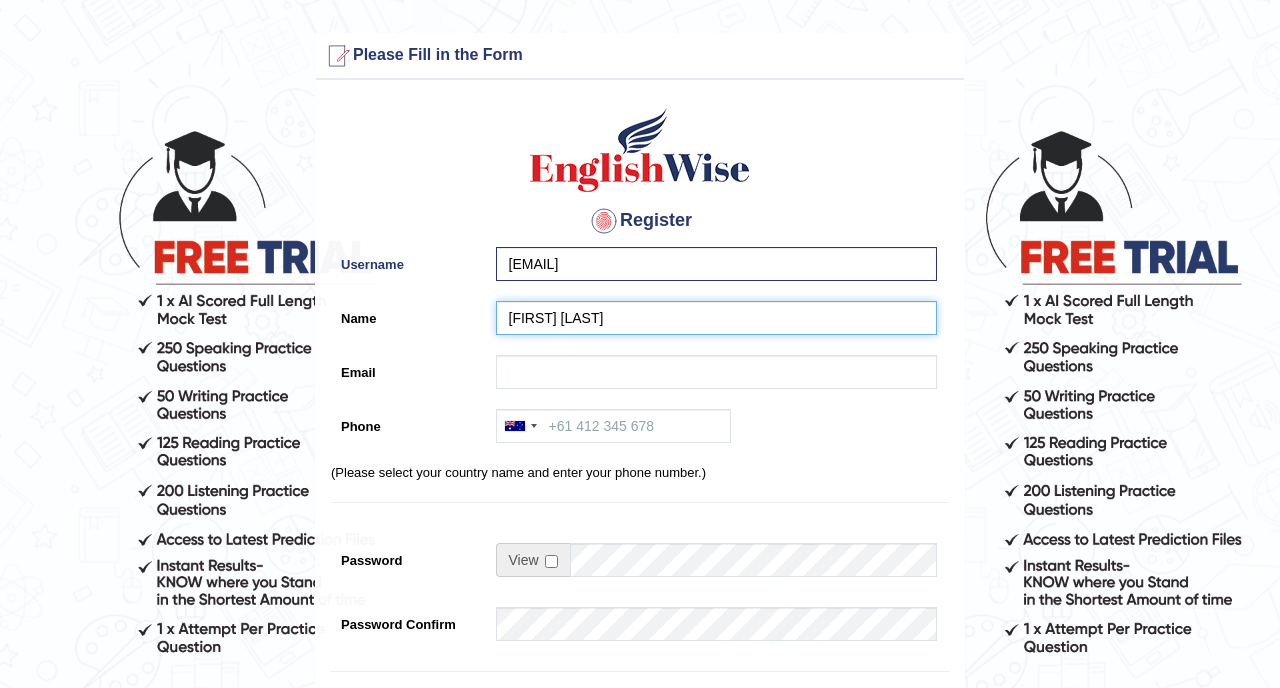 type on "rushikesh raval" 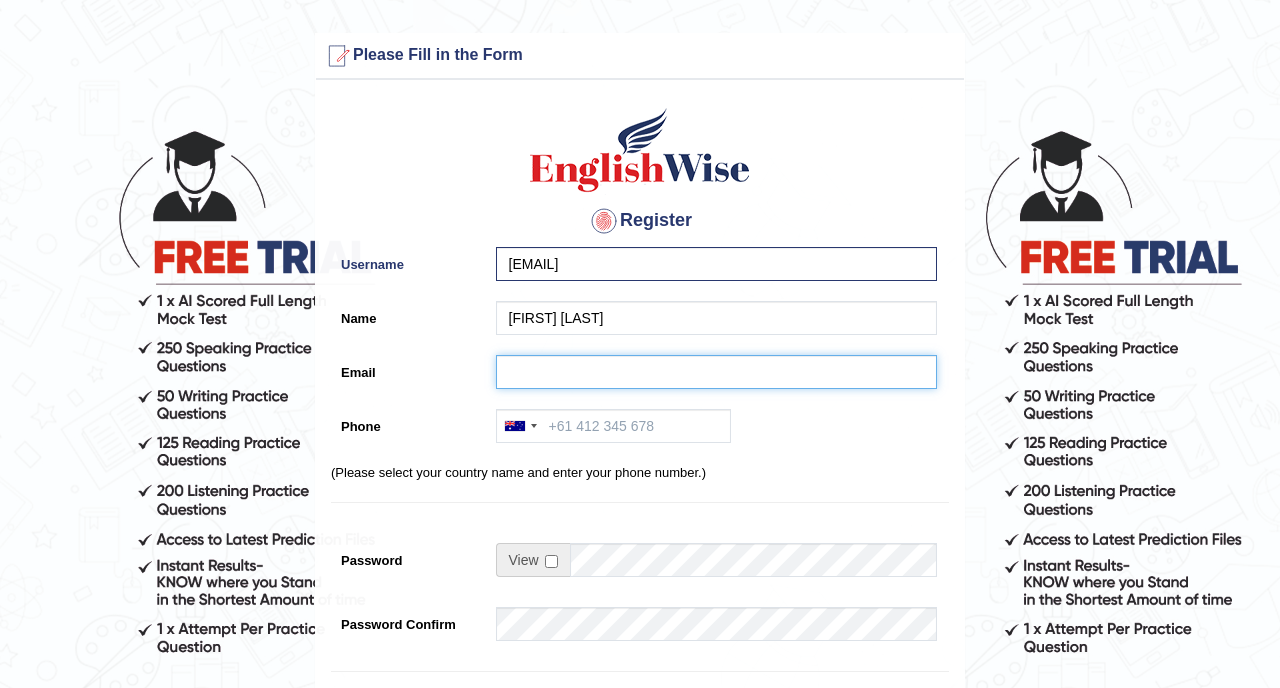 click on "Email" at bounding box center [716, 372] 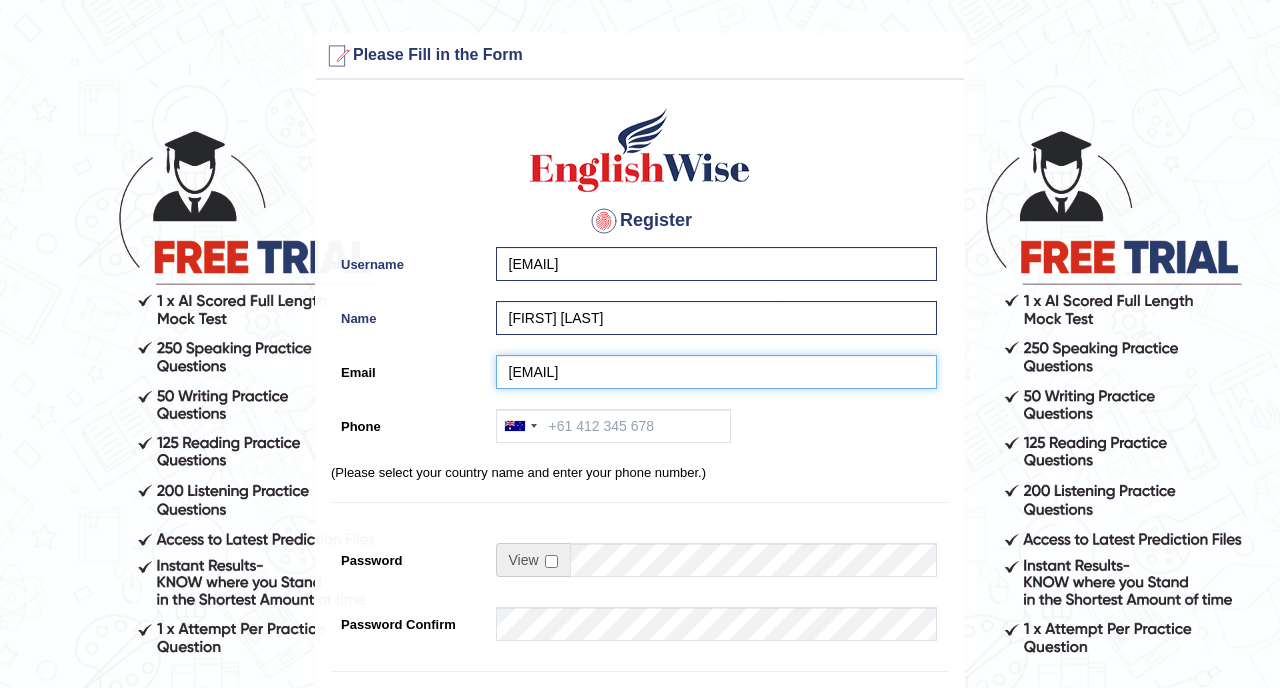 type on "raval.rushikesh786@gmail.com" 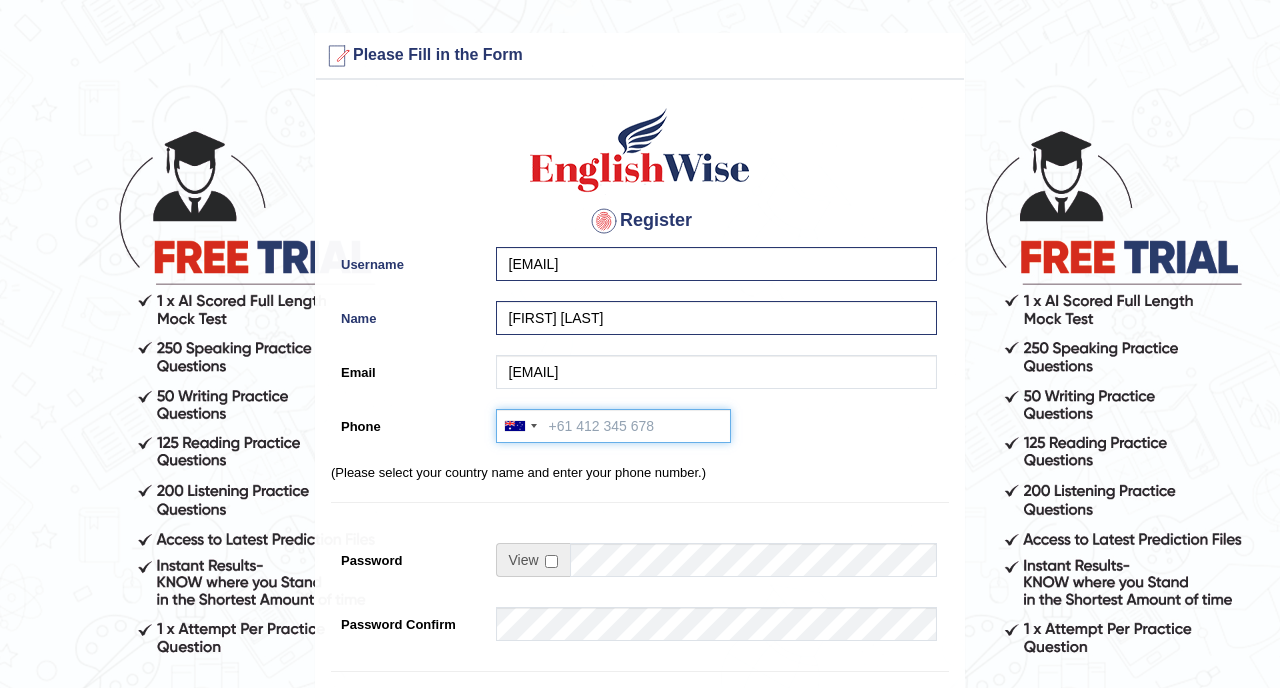 click on "Phone" at bounding box center (613, 426) 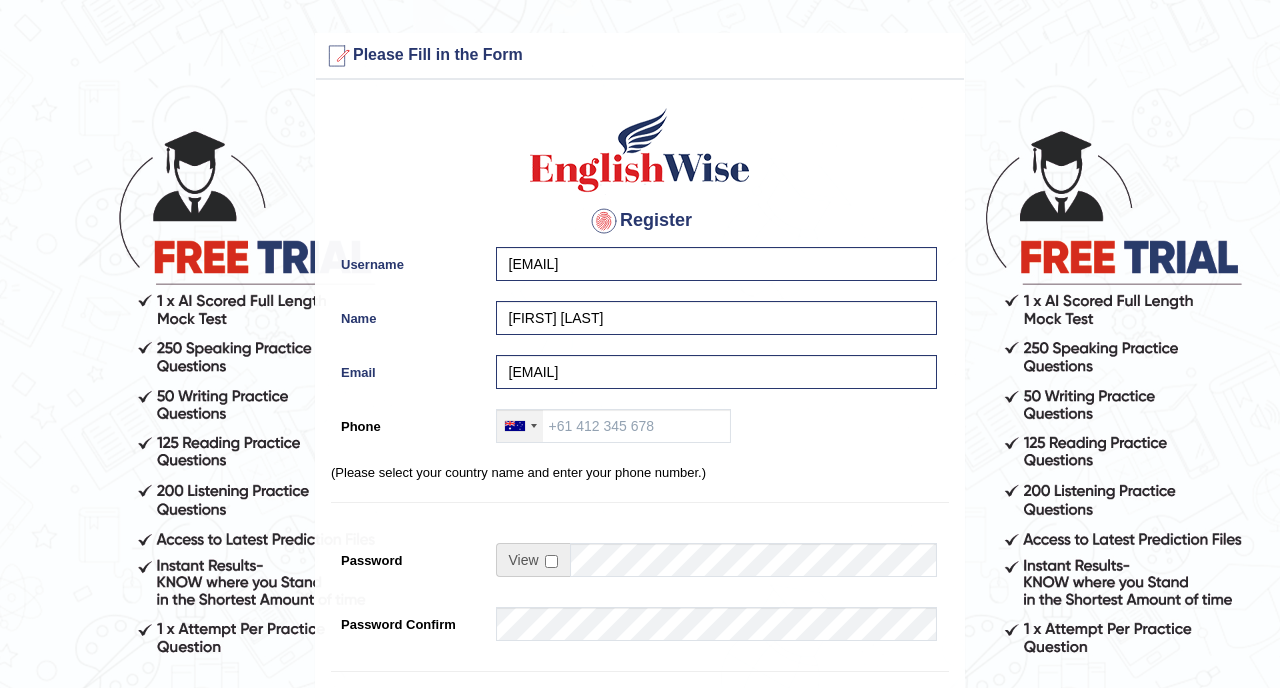 click at bounding box center [520, 426] 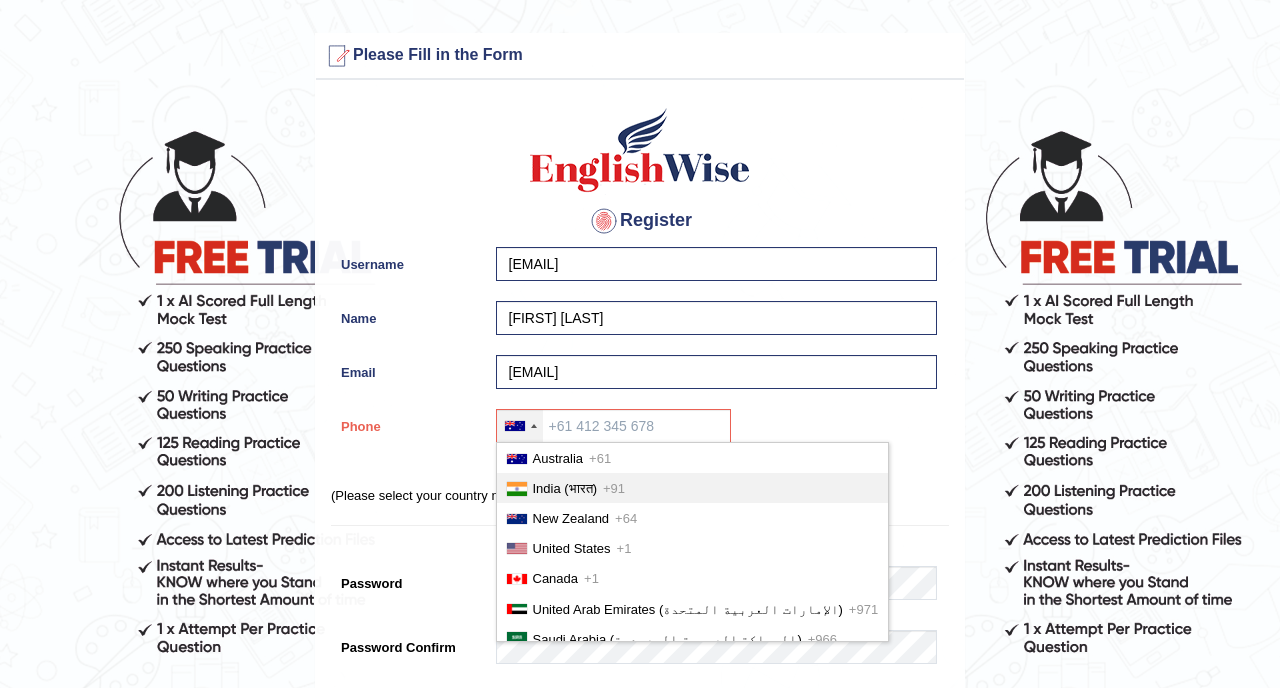 click on "India (भारत)" at bounding box center (565, 488) 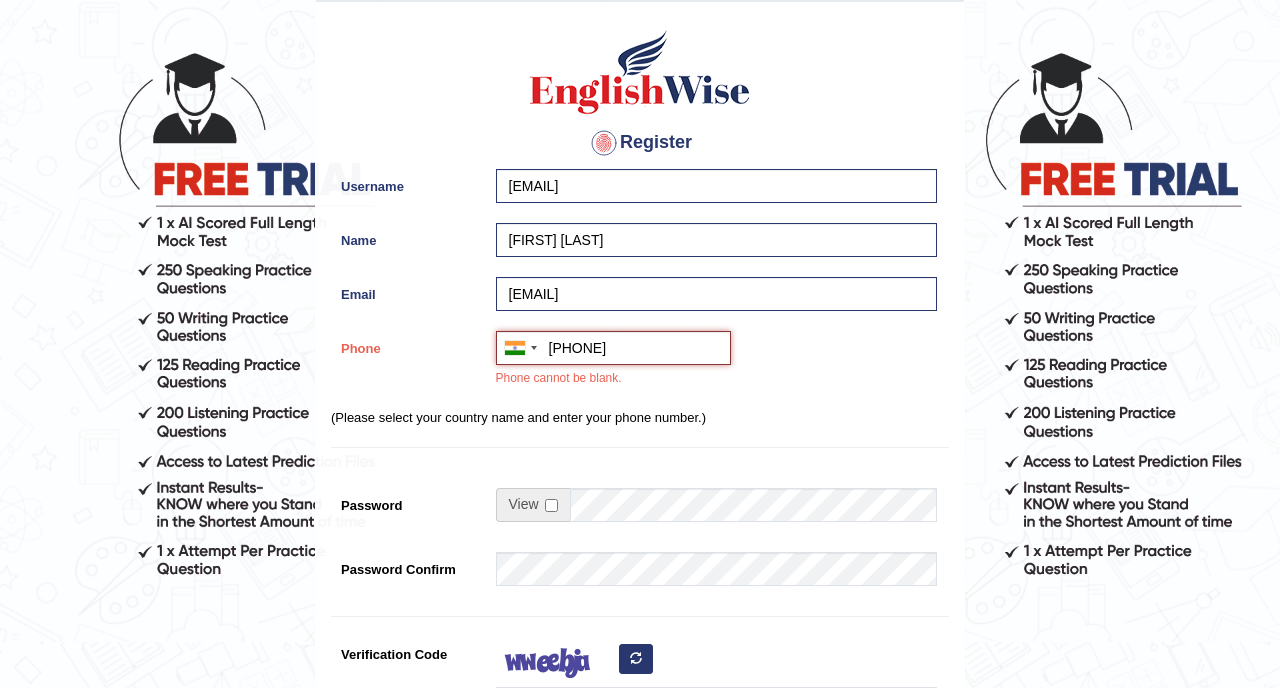 scroll, scrollTop: 82, scrollLeft: 0, axis: vertical 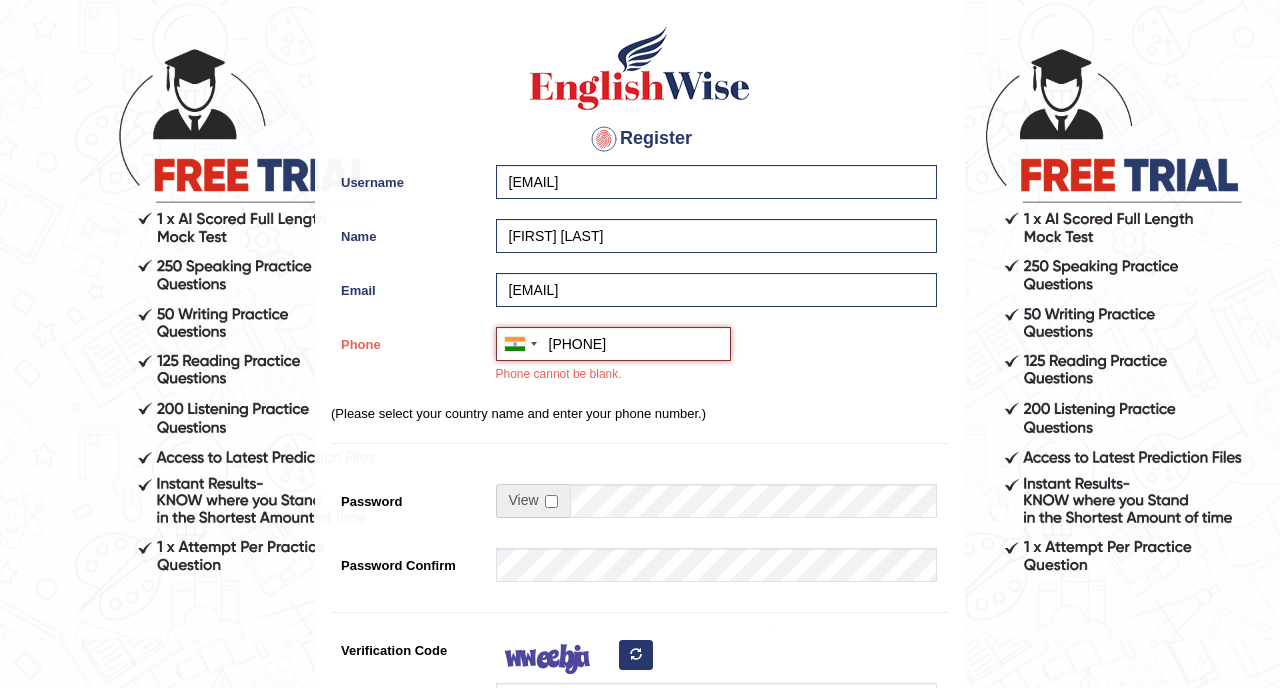type on "+919428718526" 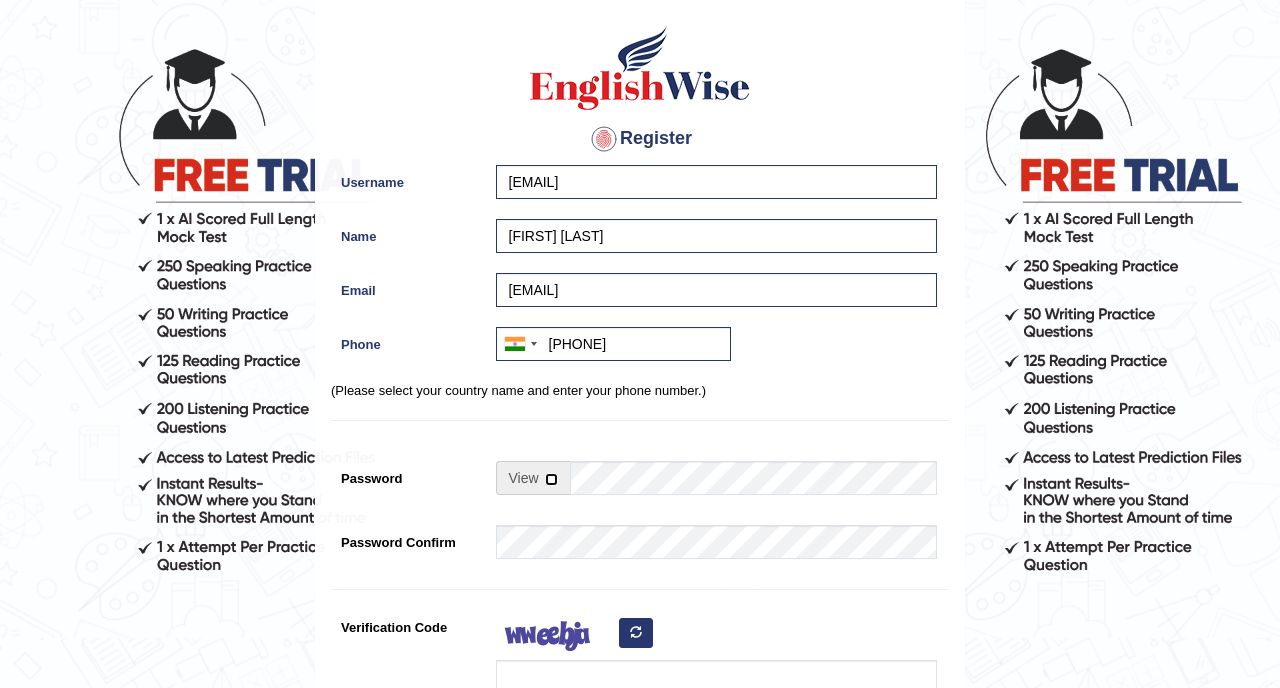 click at bounding box center (551, 479) 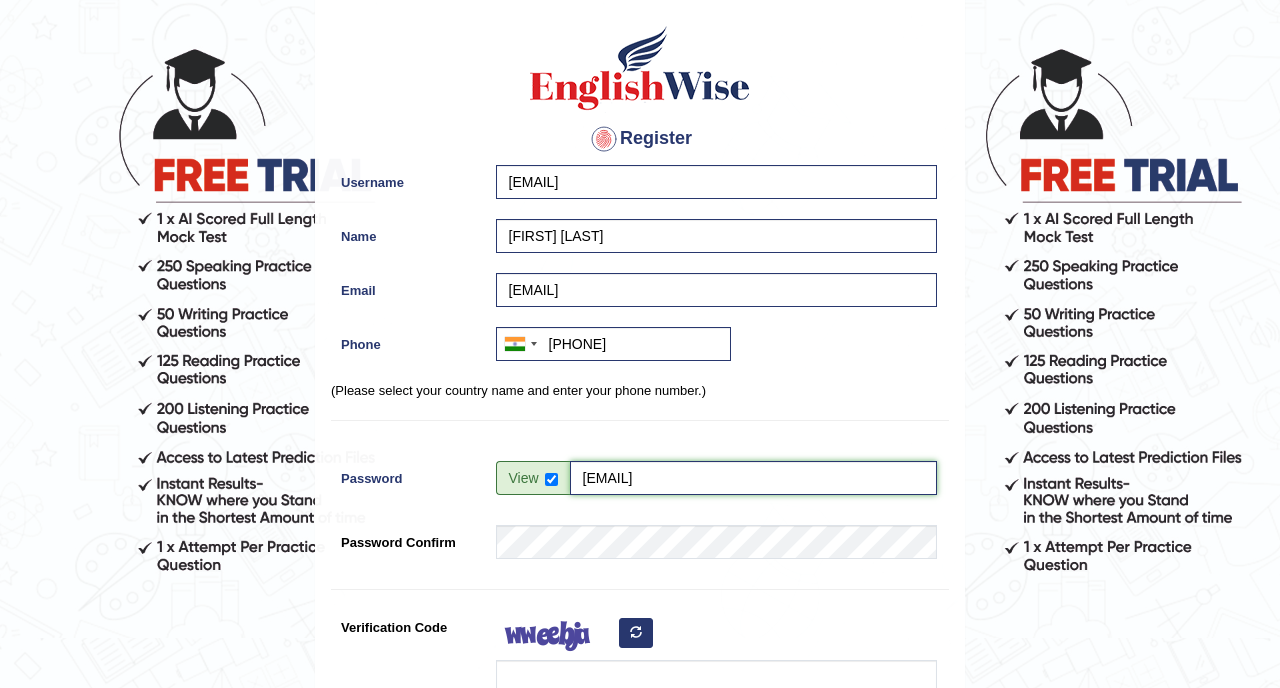 click on "rkraval" at bounding box center [753, 478] 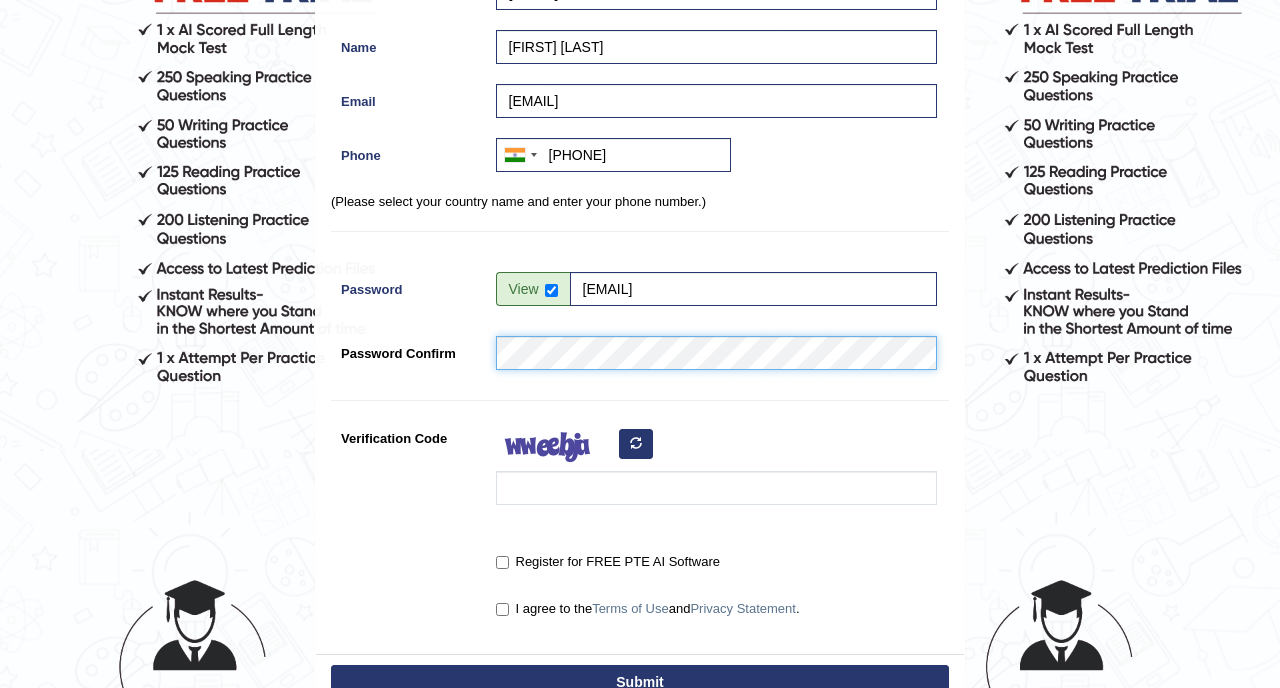 scroll, scrollTop: 276, scrollLeft: 0, axis: vertical 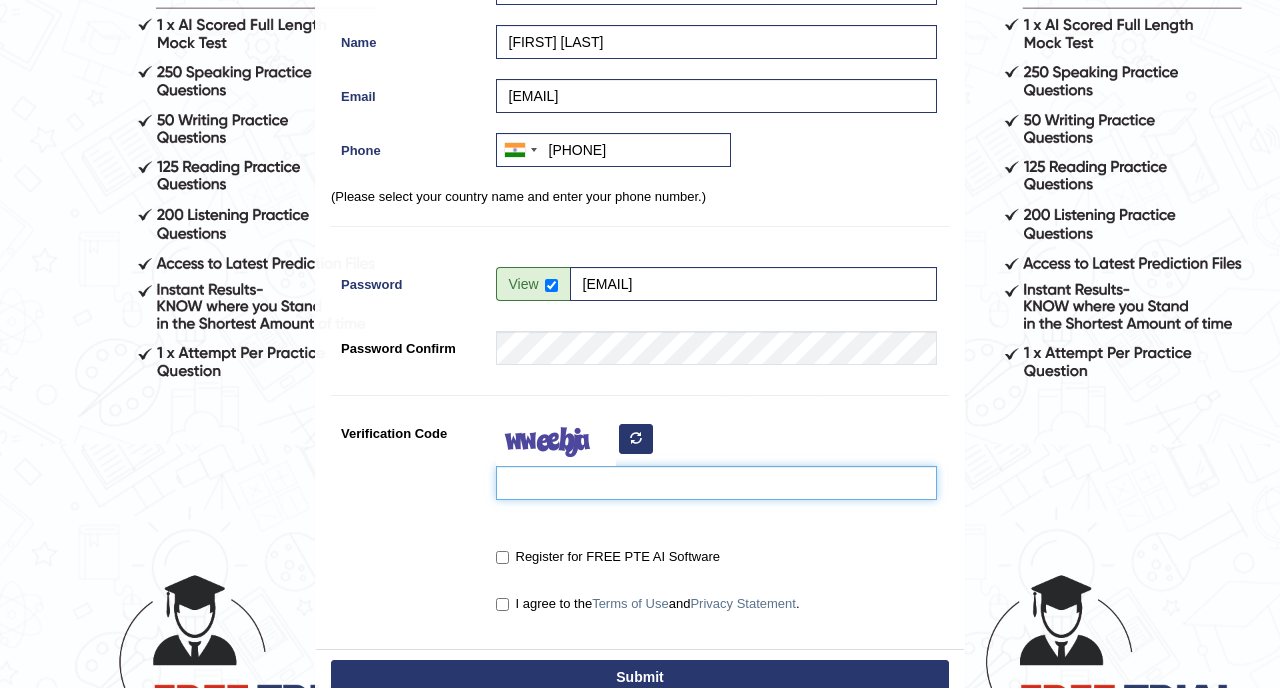 click on "Verification Code" at bounding box center [716, 483] 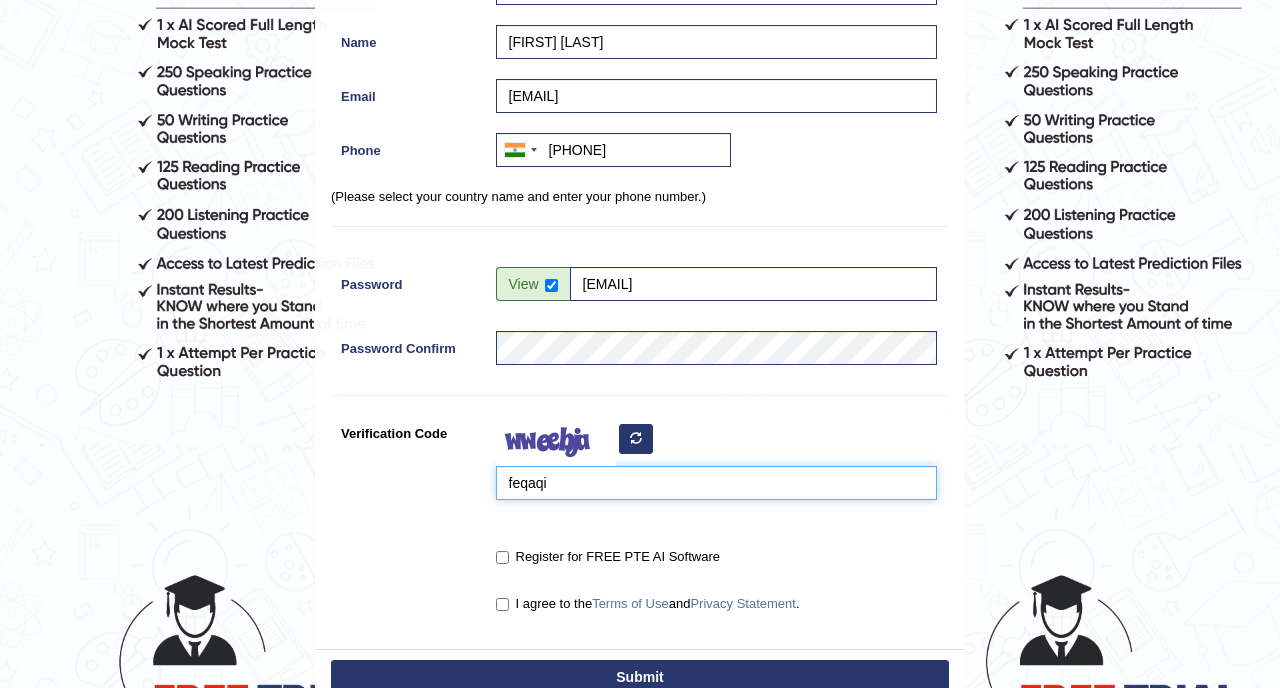 type on "feqaqi" 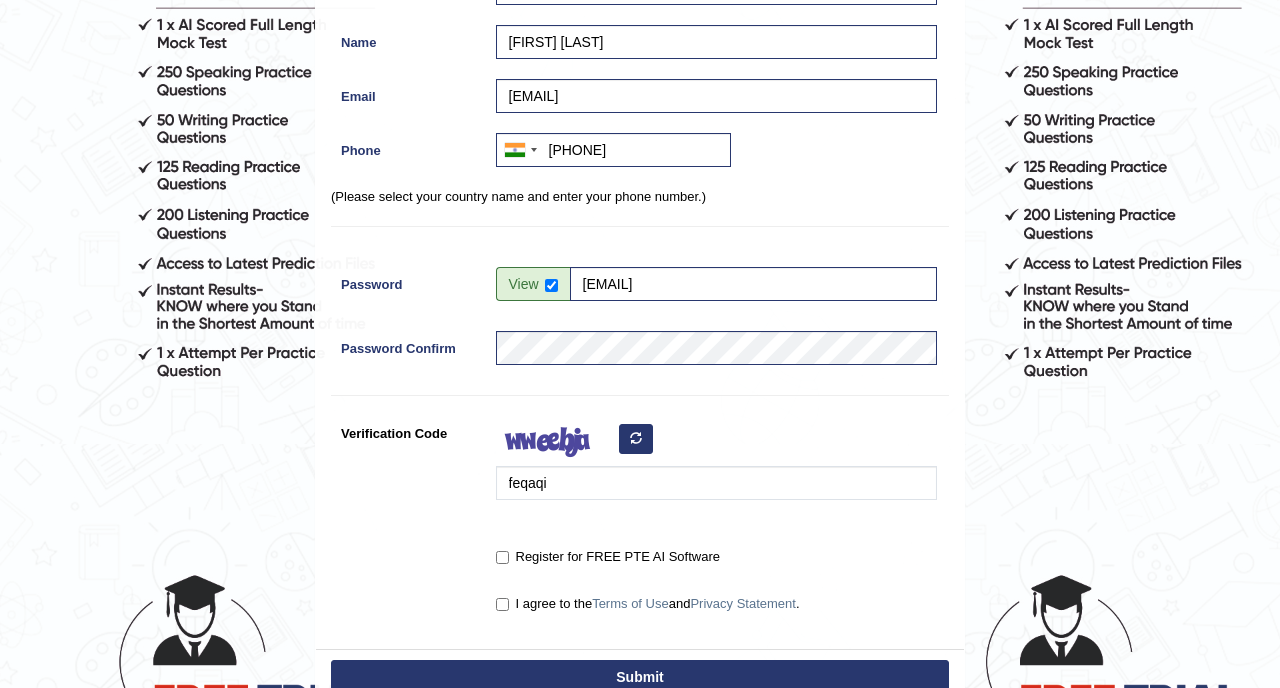 click at bounding box center [636, 438] 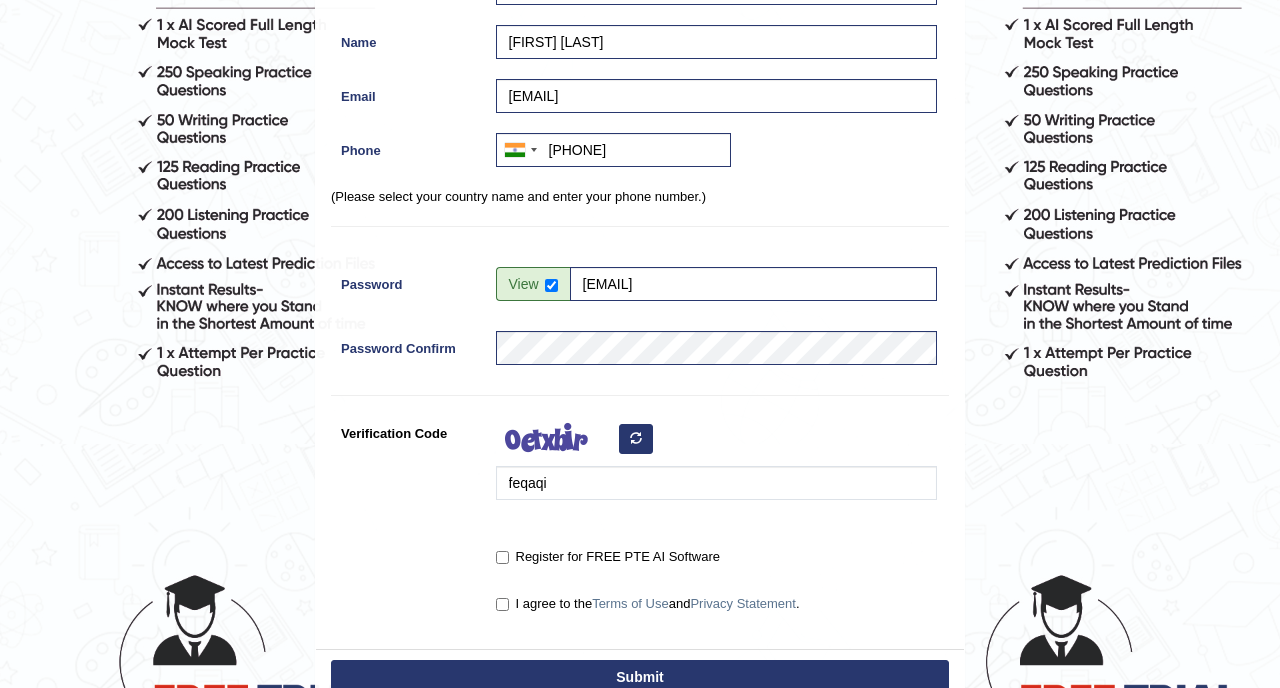 type 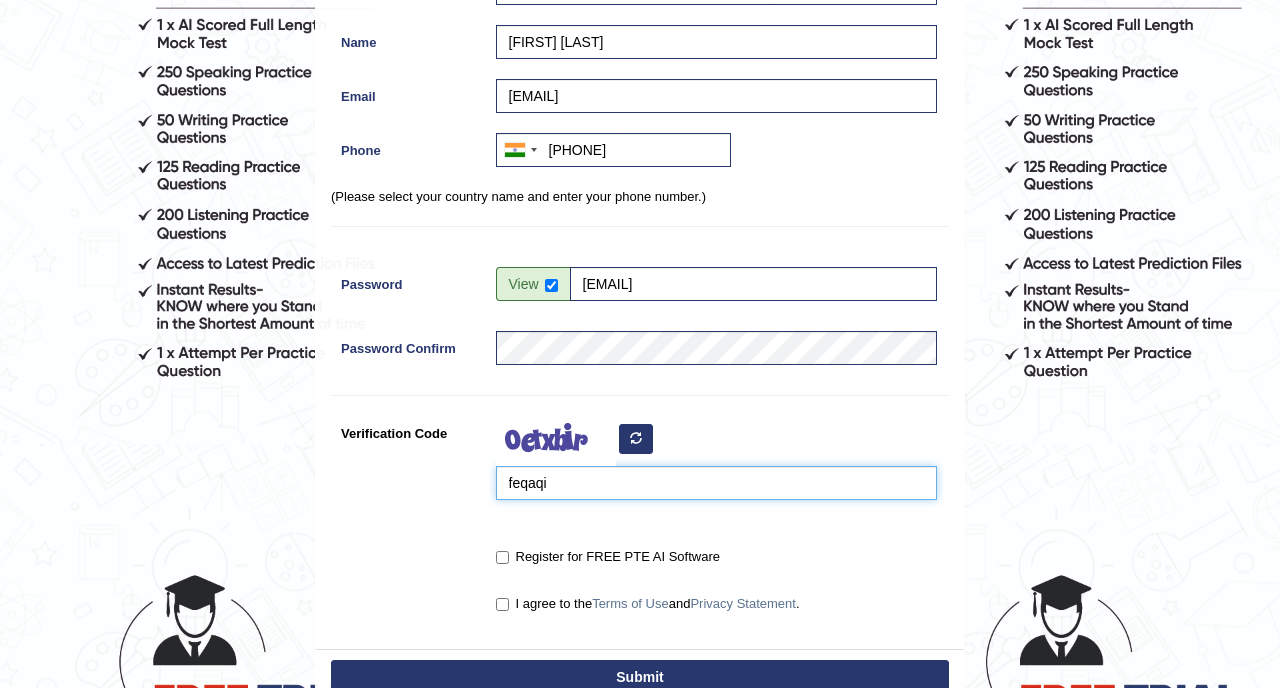 click on "feqaqi" at bounding box center (716, 483) 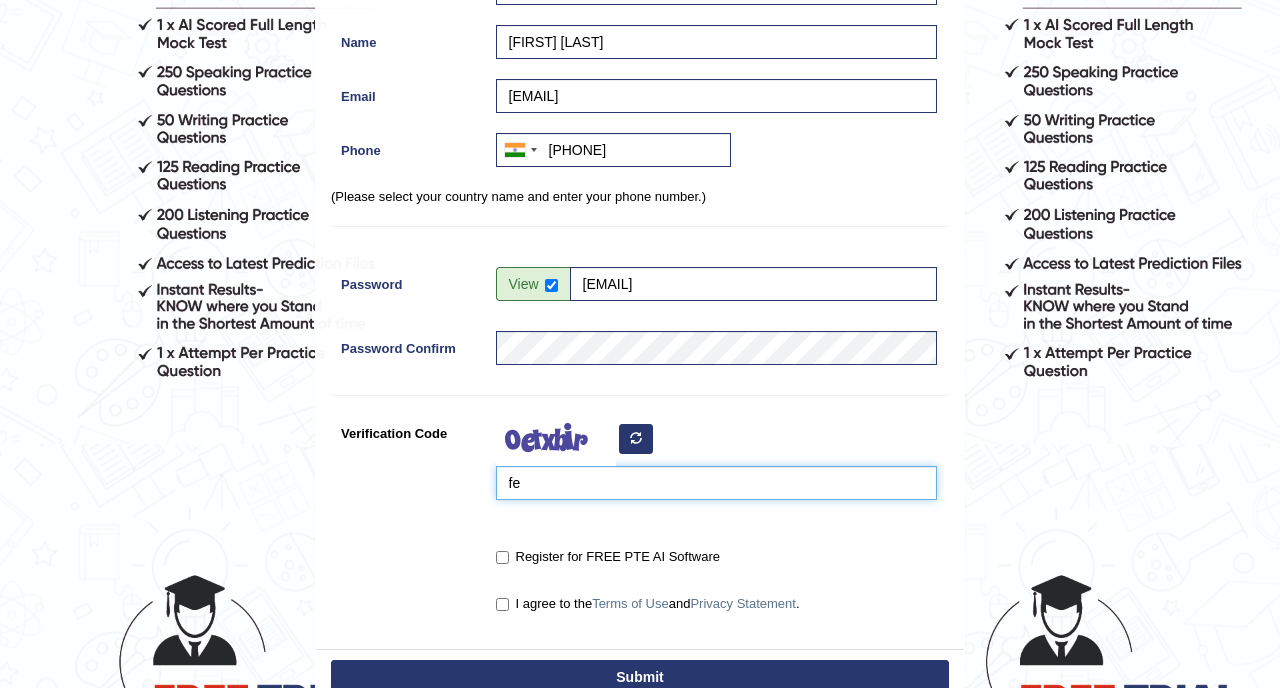 type on "f" 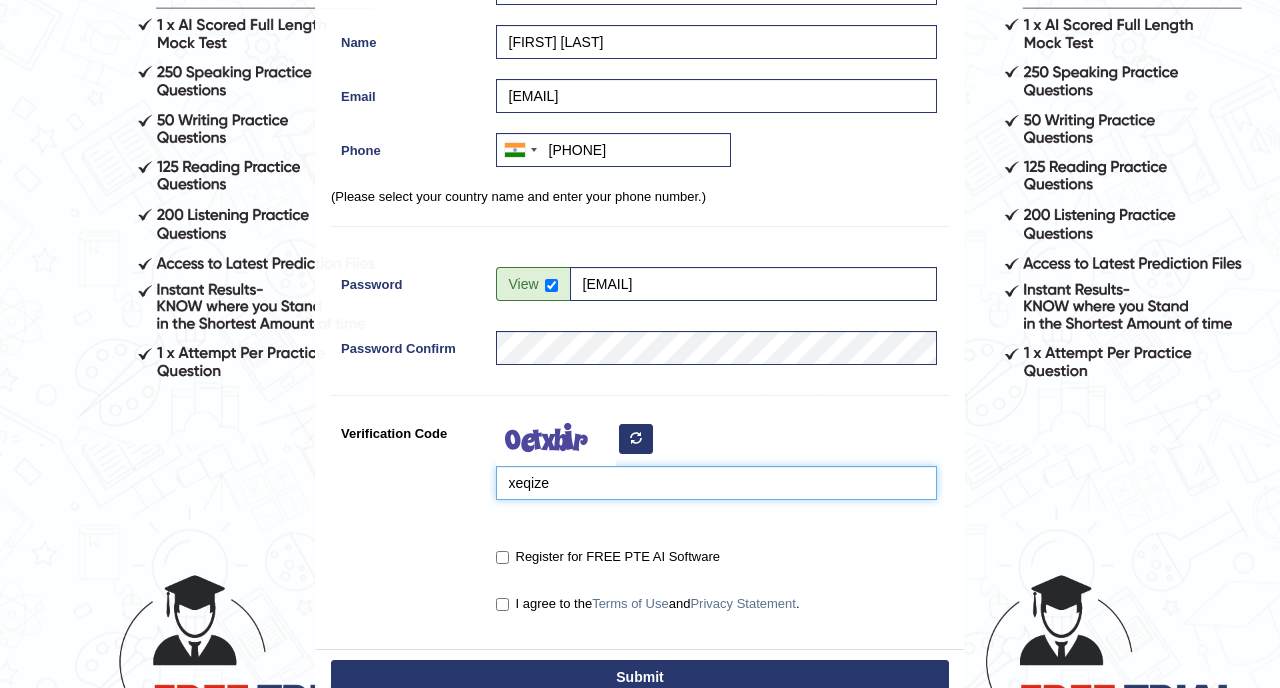type on "xeqize" 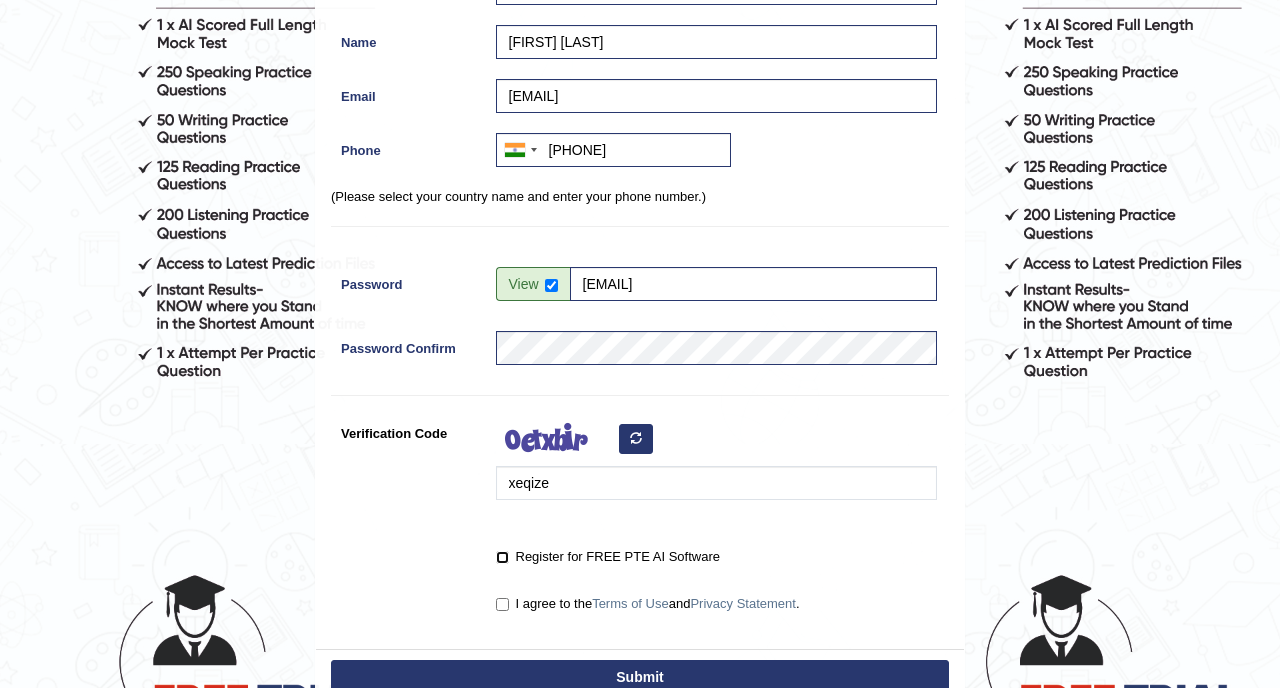 click on "Register for FREE PTE AI Software" at bounding box center (502, 557) 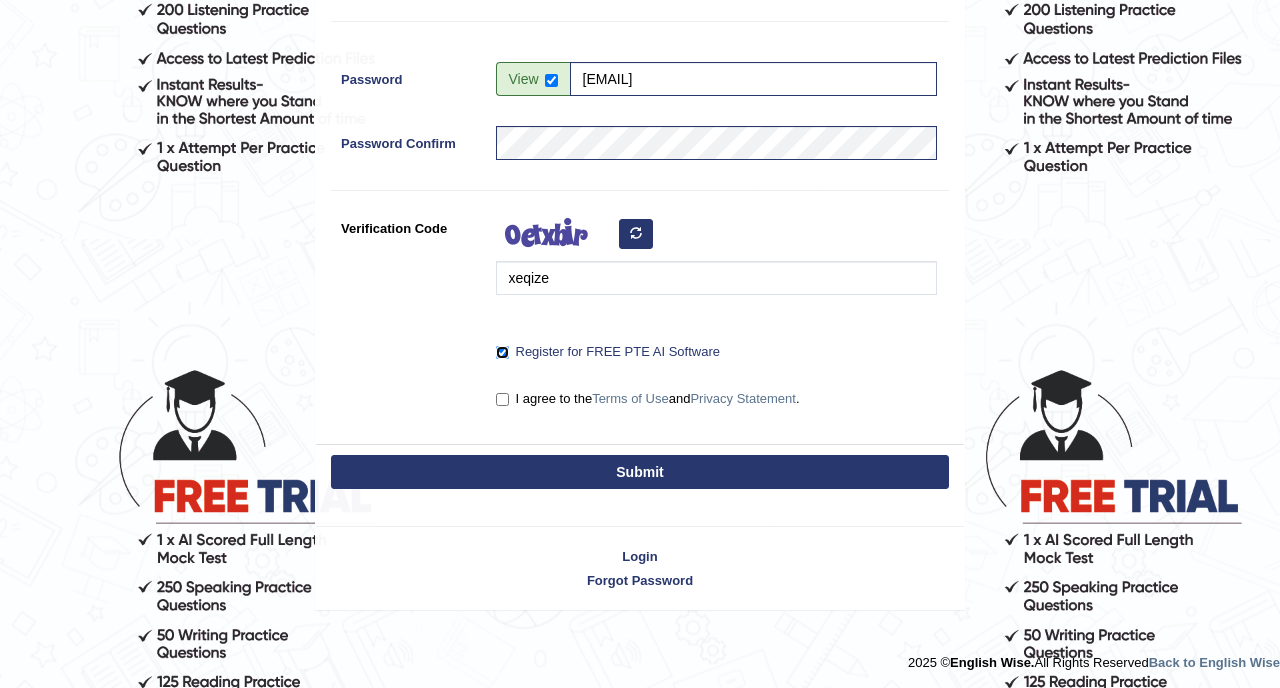 scroll, scrollTop: 484, scrollLeft: 0, axis: vertical 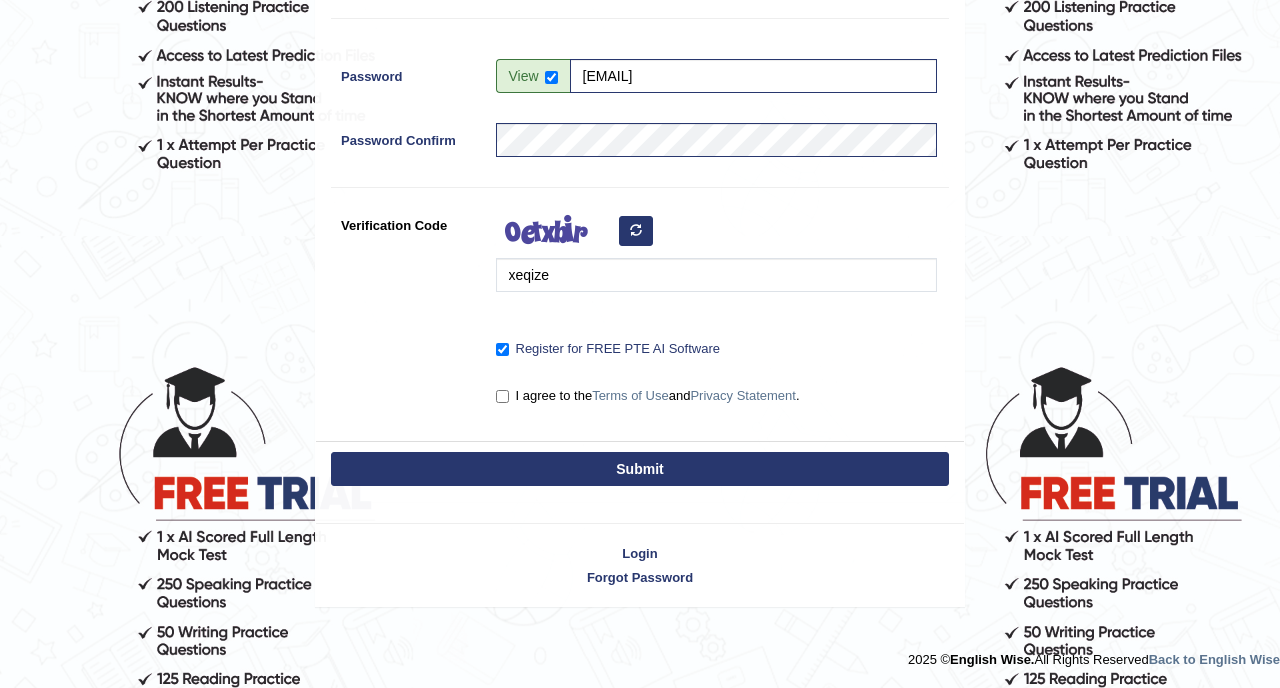 click on "Submit" at bounding box center [640, 469] 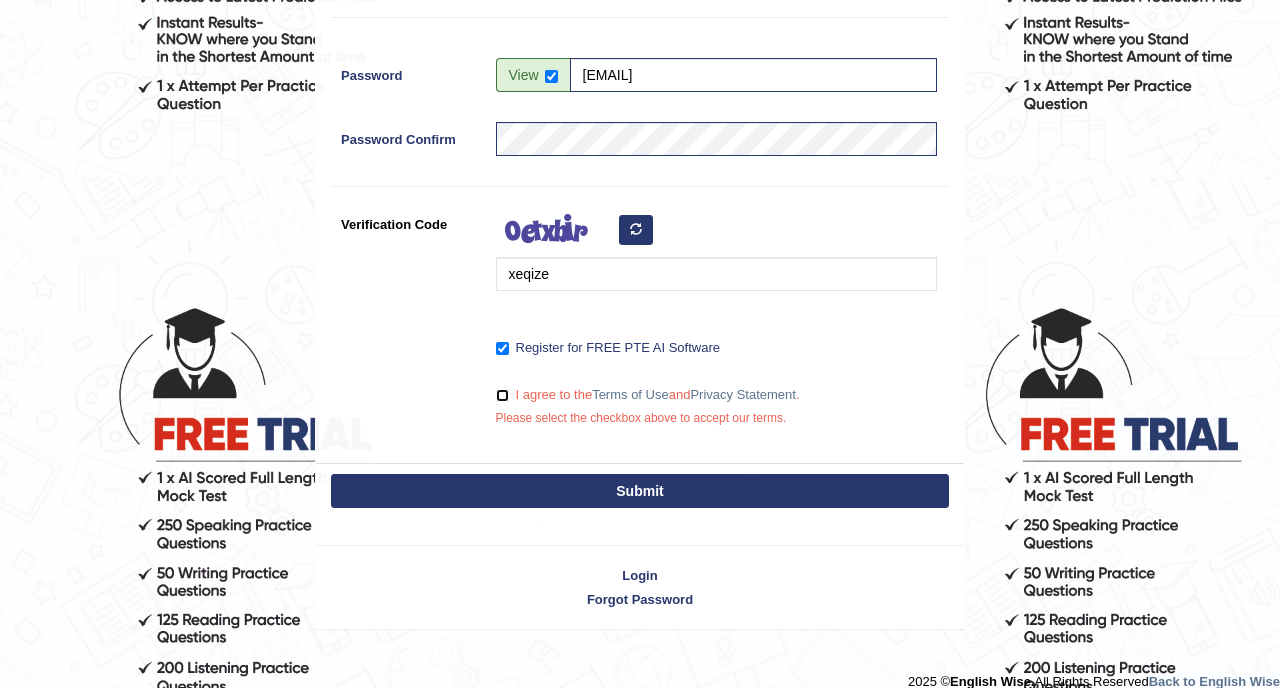 click on "I agree to the  Terms of Use  and  Privacy Statement ." at bounding box center (502, 395) 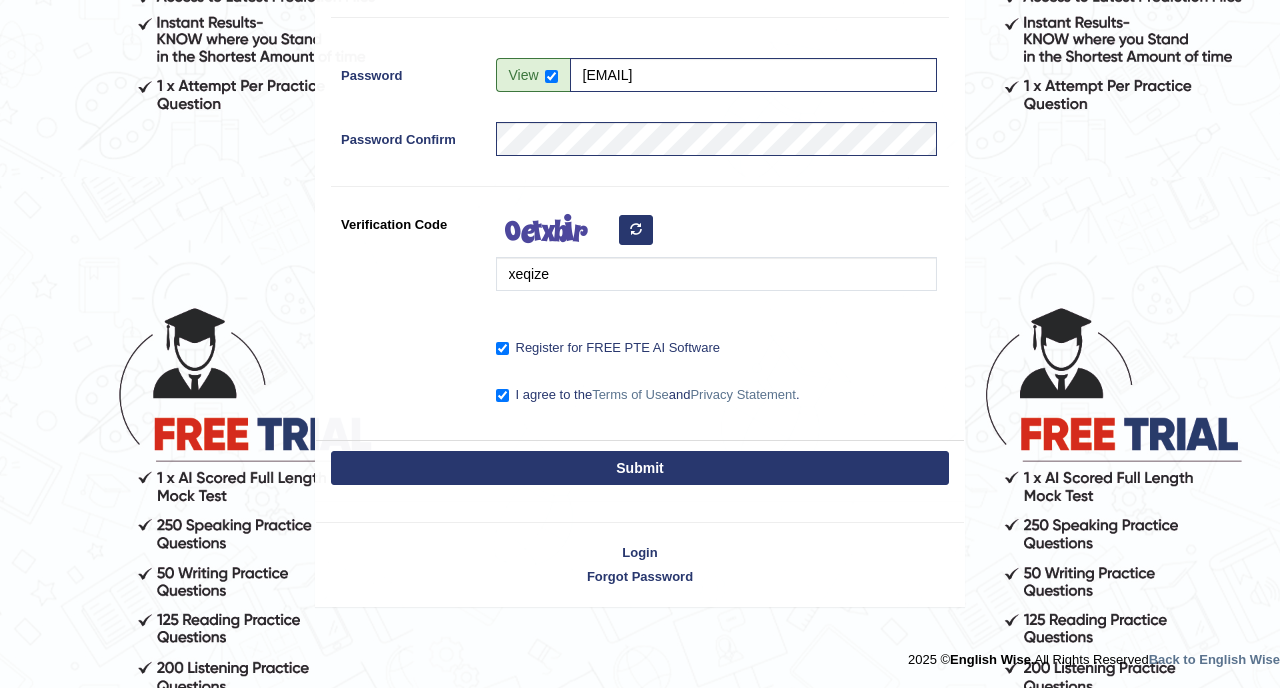click on "Submit" at bounding box center [640, 470] 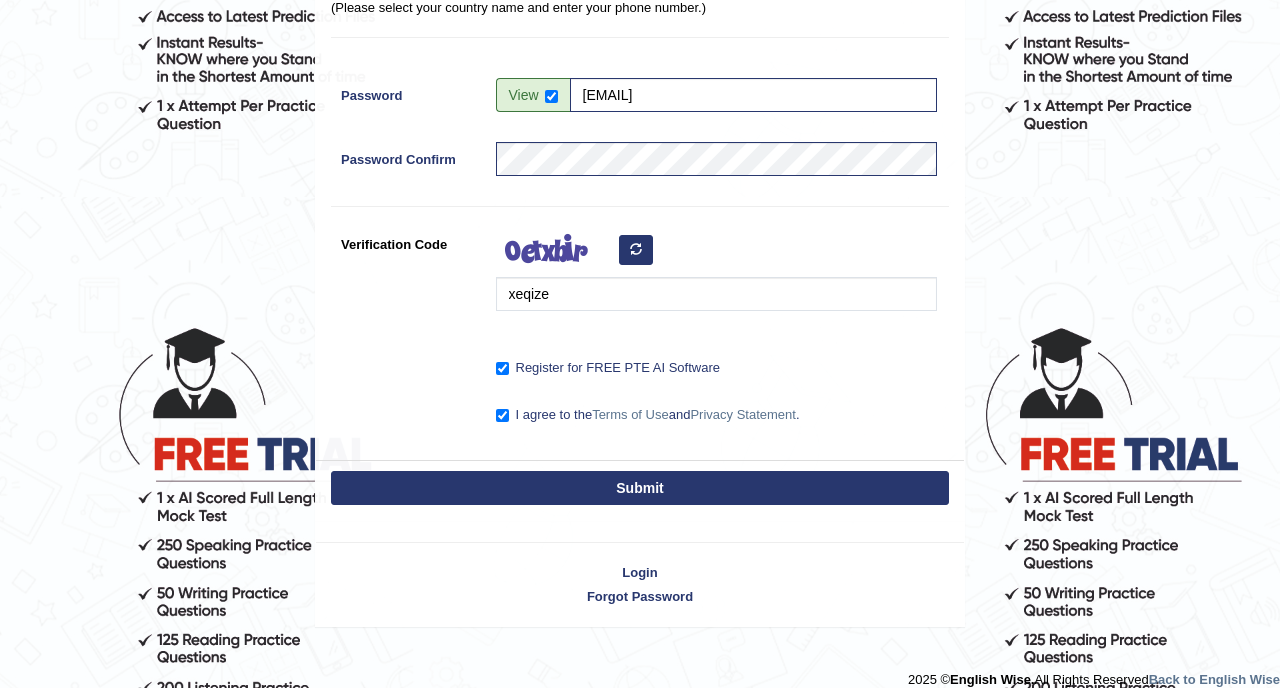 scroll, scrollTop: 543, scrollLeft: 0, axis: vertical 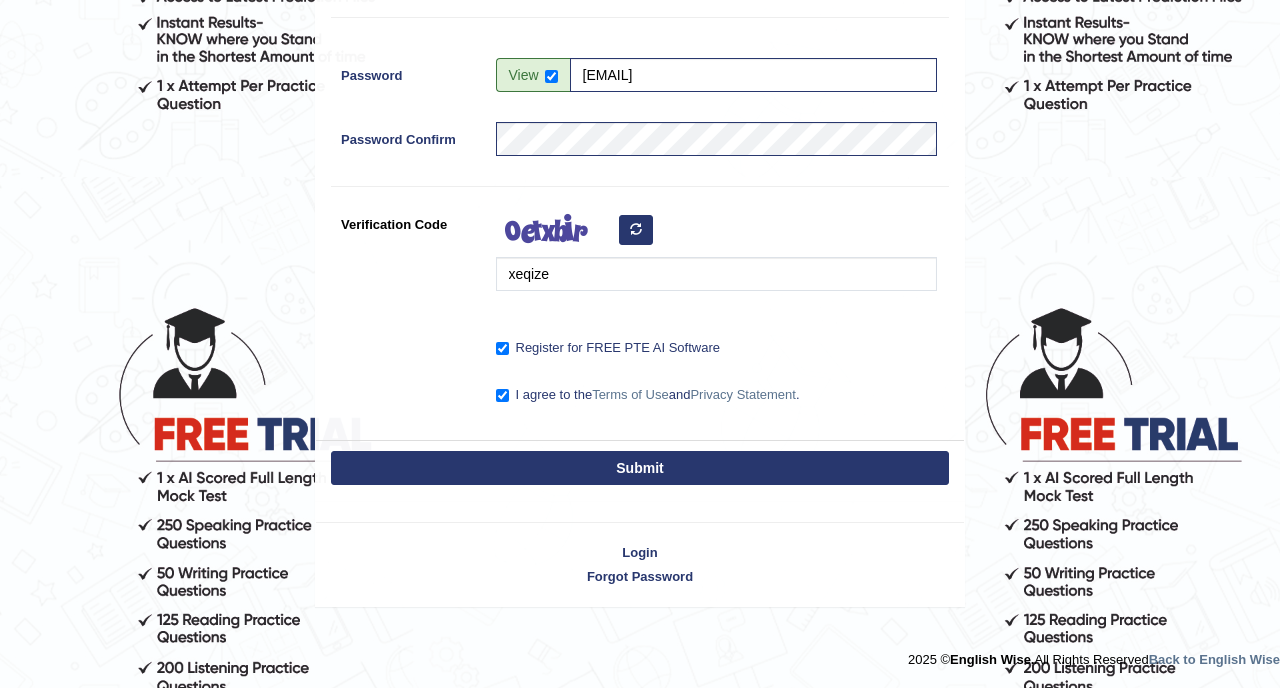click on "Submit" at bounding box center (640, 468) 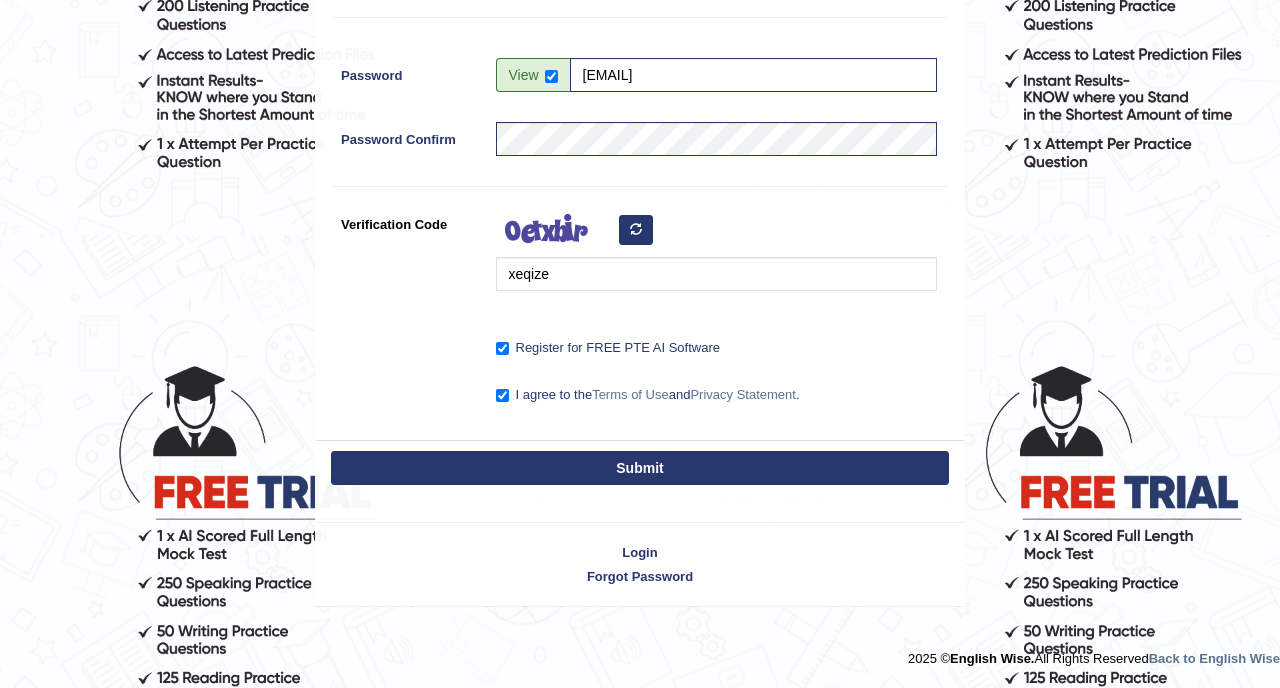scroll, scrollTop: 484, scrollLeft: 0, axis: vertical 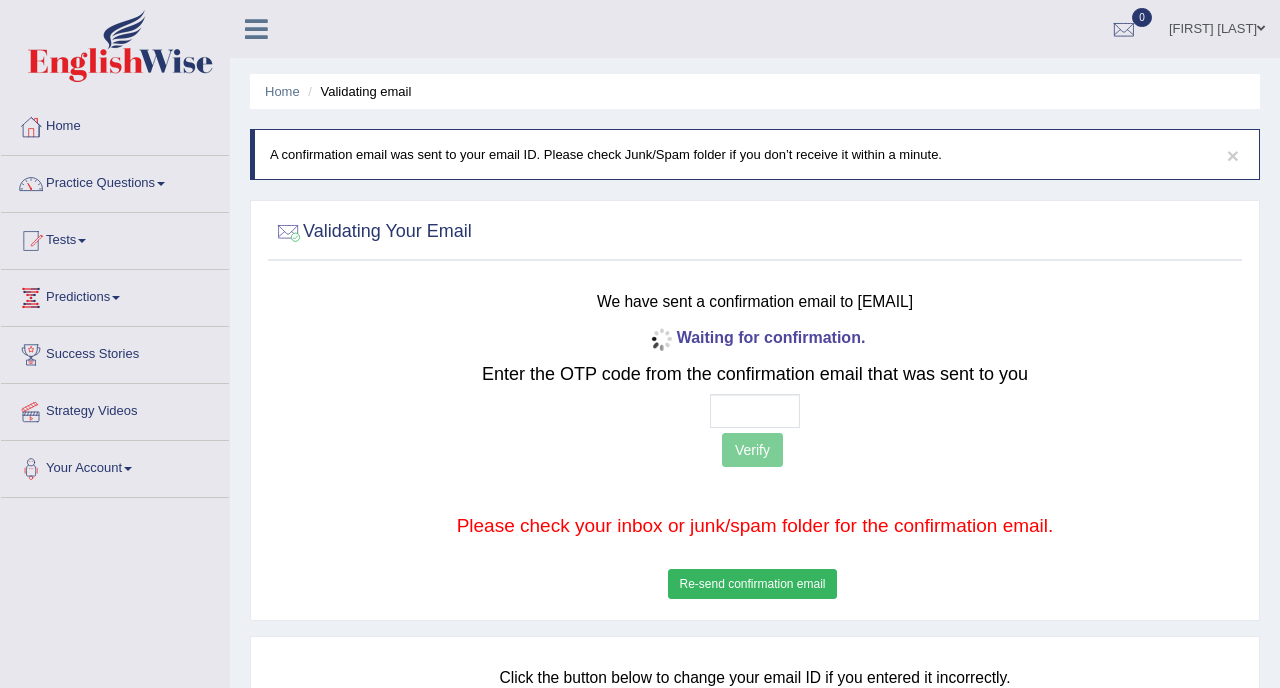type 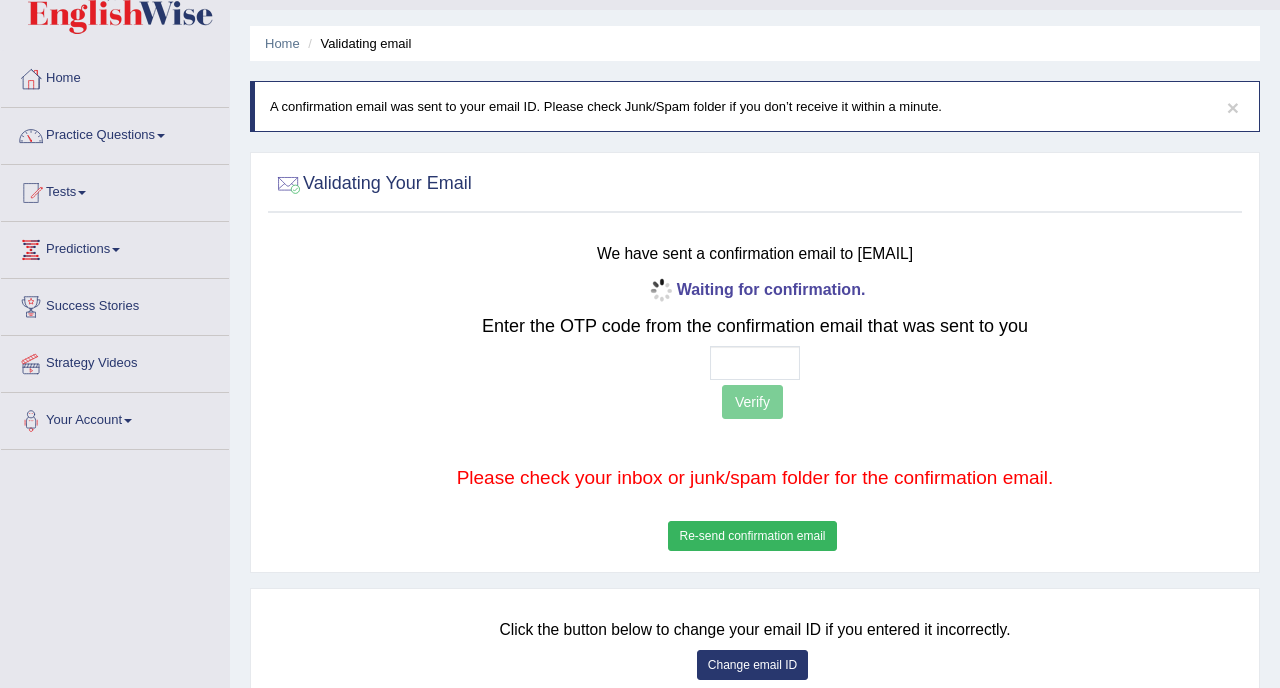 scroll, scrollTop: 0, scrollLeft: 0, axis: both 